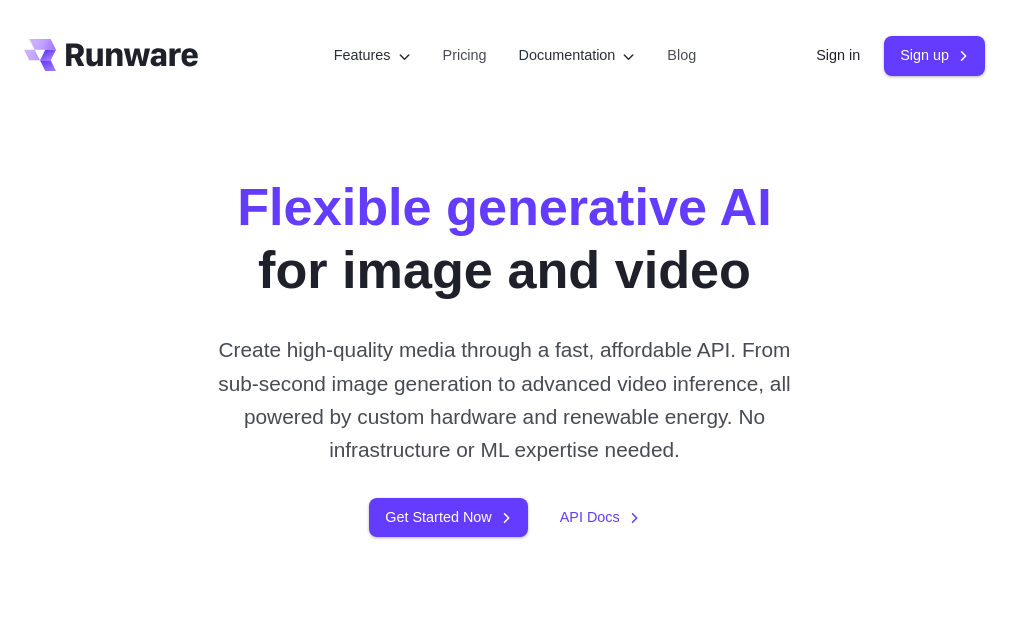 scroll, scrollTop: 0, scrollLeft: 0, axis: both 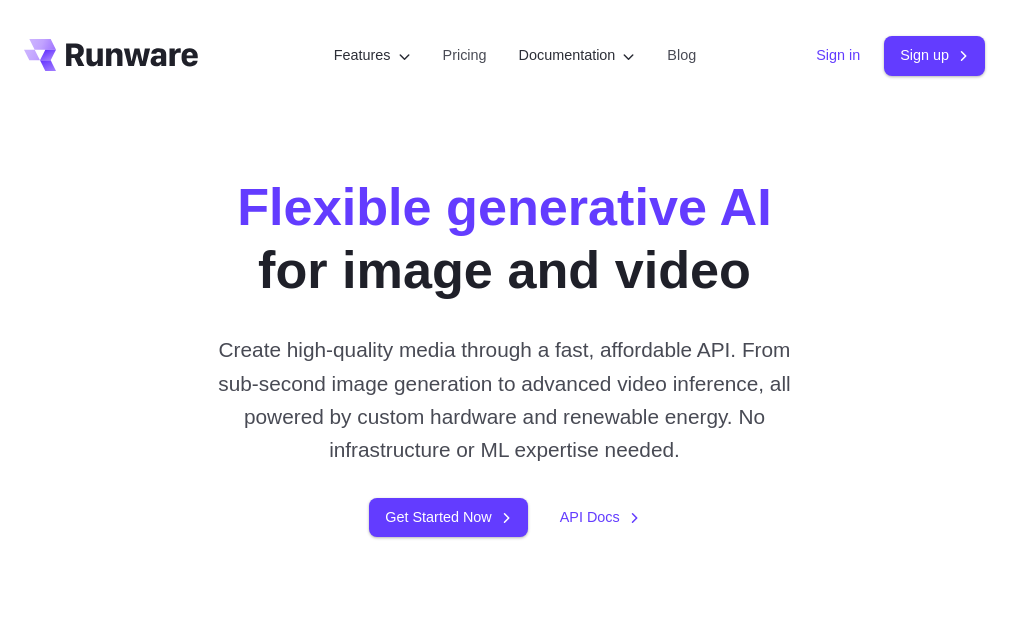 click on "Sign in" at bounding box center [838, 55] 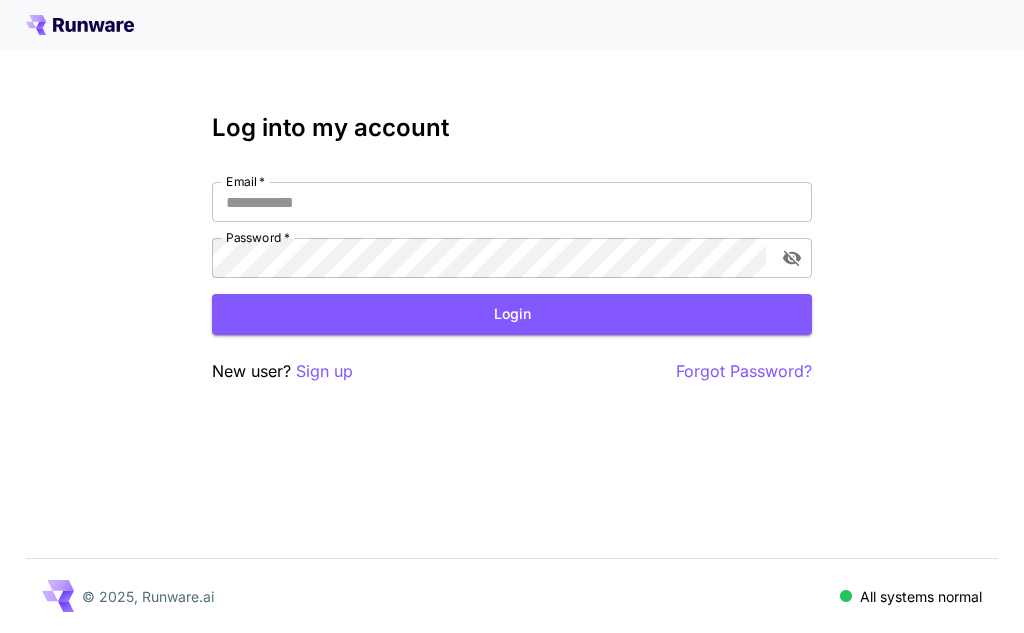 scroll, scrollTop: 0, scrollLeft: 0, axis: both 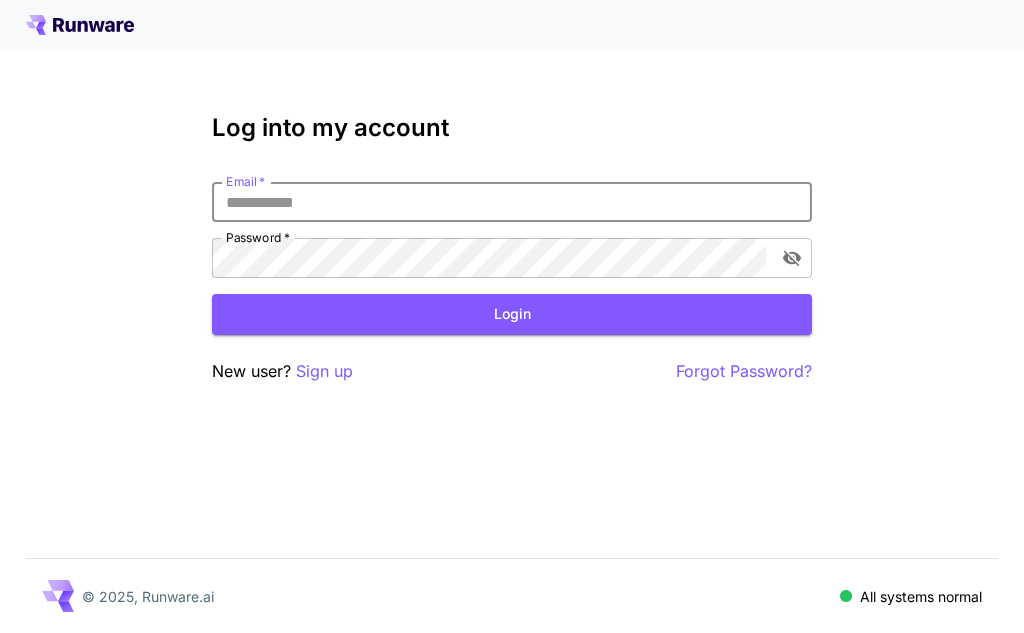 click on "Email   *" at bounding box center [512, 202] 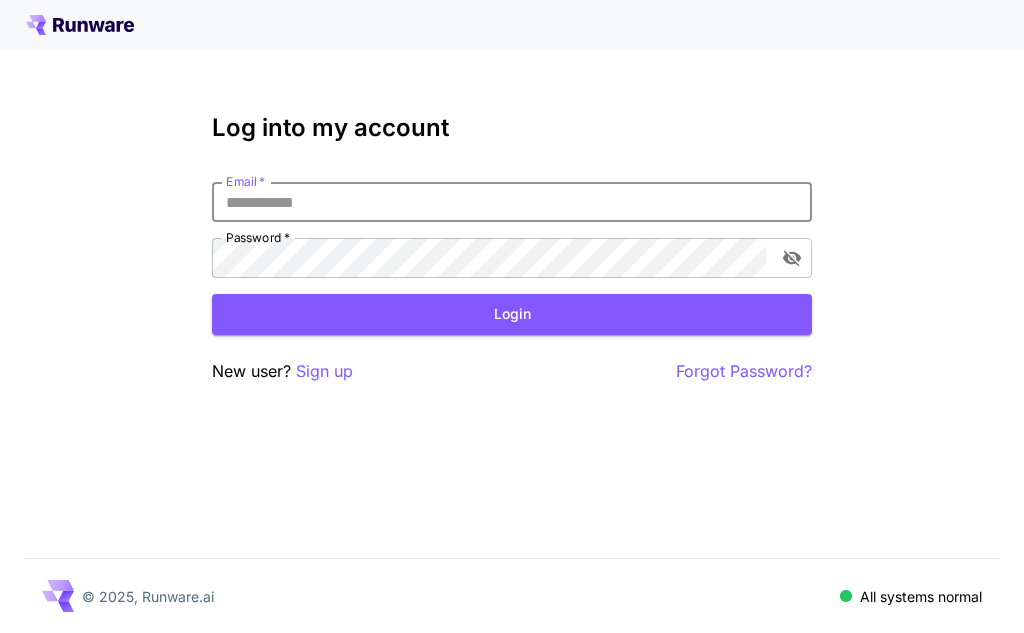 type on "**********" 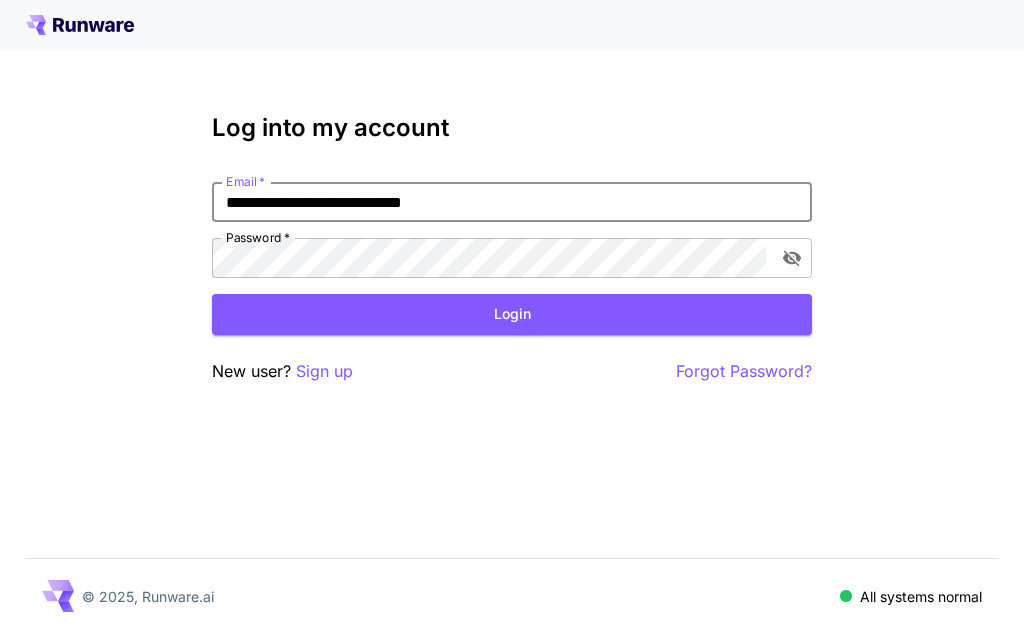 click on "**********" at bounding box center [512, 202] 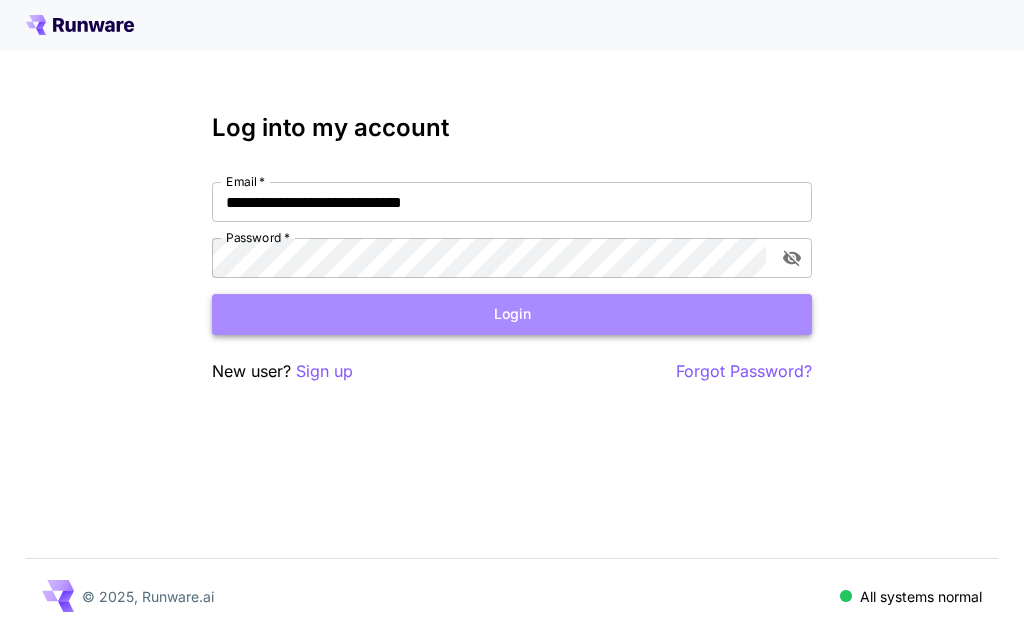 click on "Login" at bounding box center (512, 314) 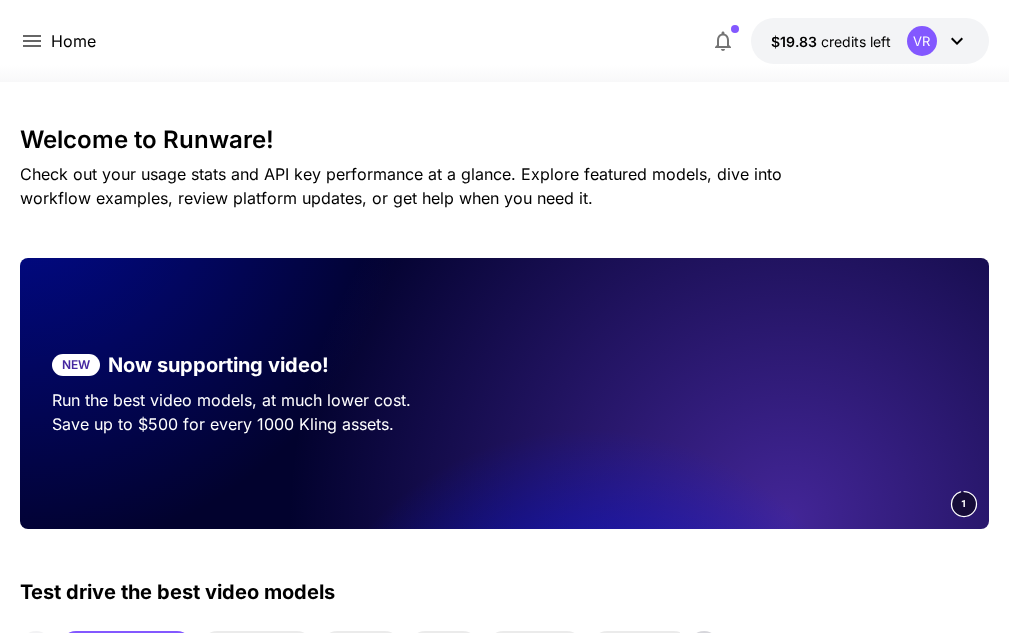 drag, startPoint x: 135, startPoint y: 120, endPoint x: 68, endPoint y: 119, distance: 67.00746 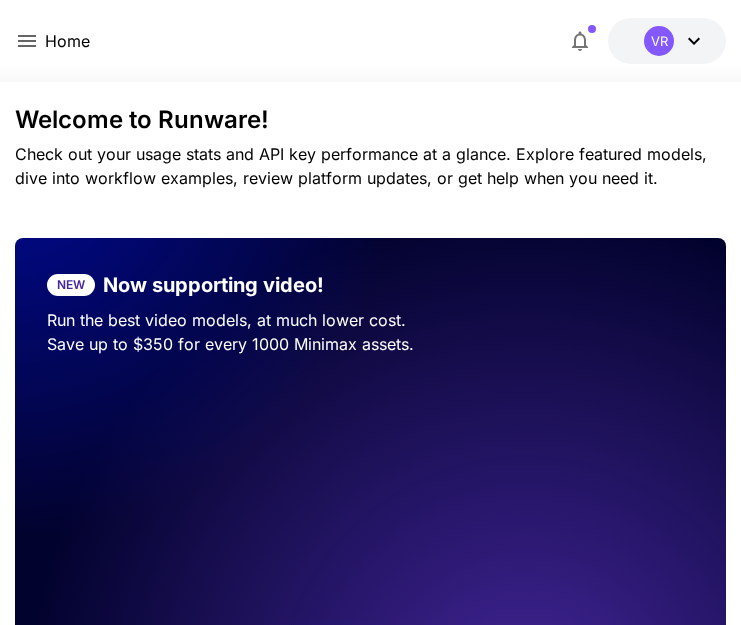 click 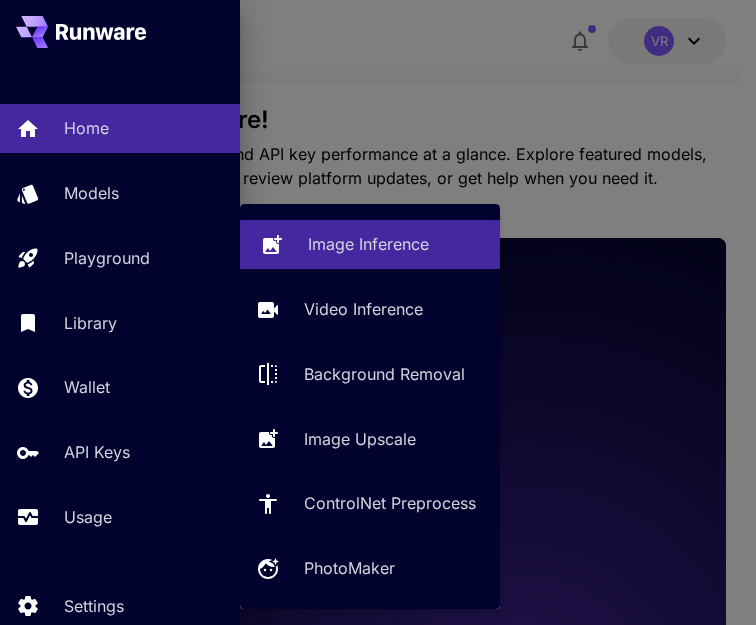click on "Image Inference" at bounding box center [368, 244] 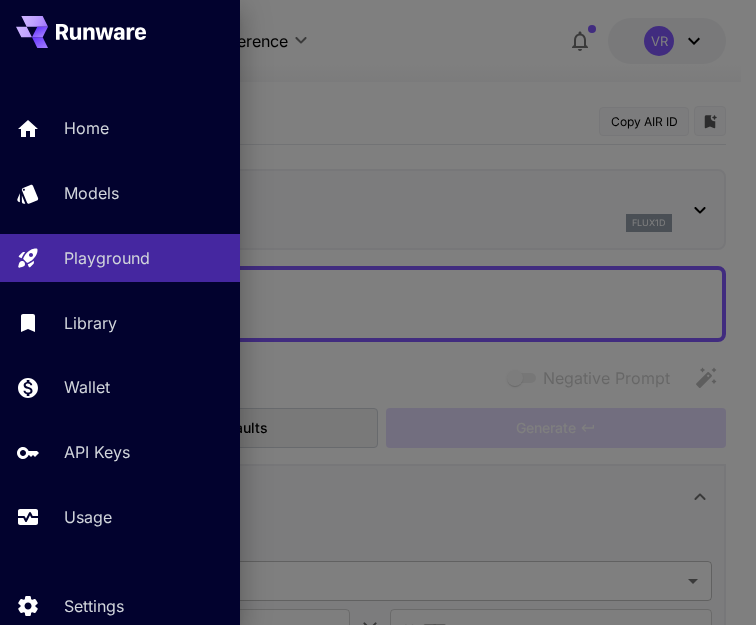 click at bounding box center (378, 312) 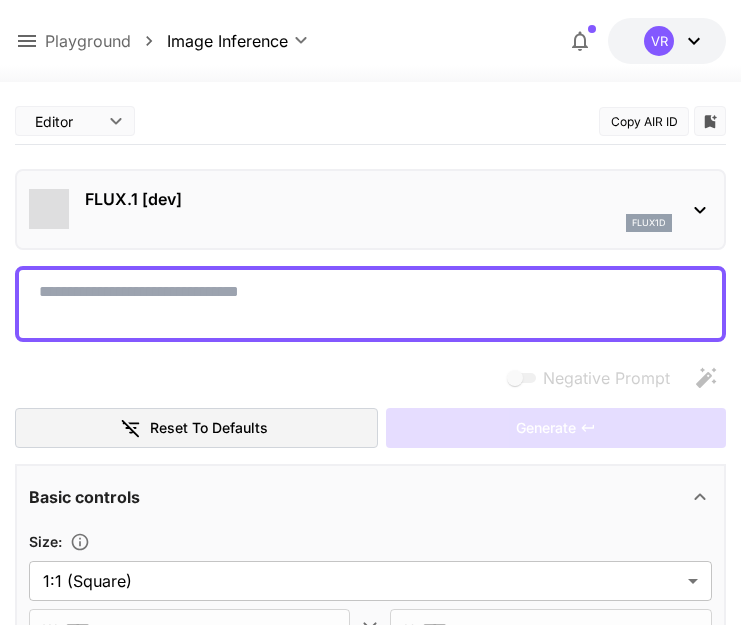 click on "FLUX.1 [dev] flux1d" at bounding box center [378, 209] 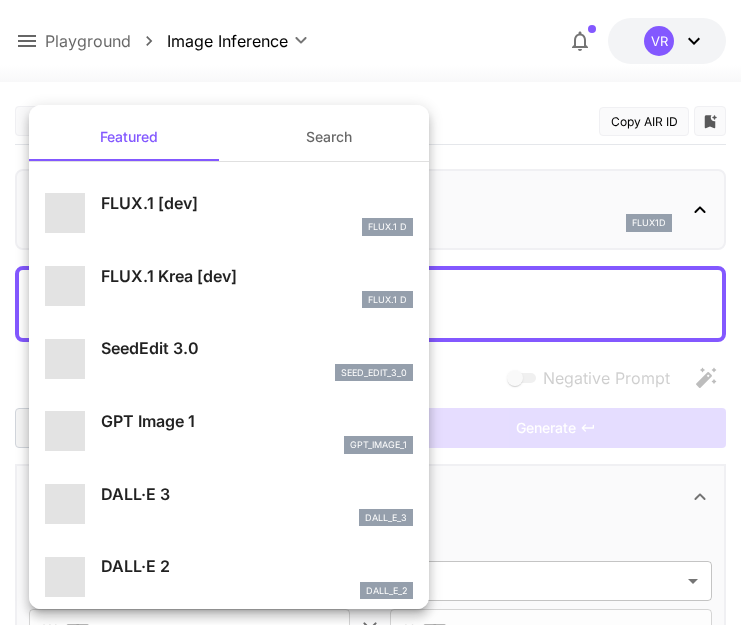 click at bounding box center [378, 312] 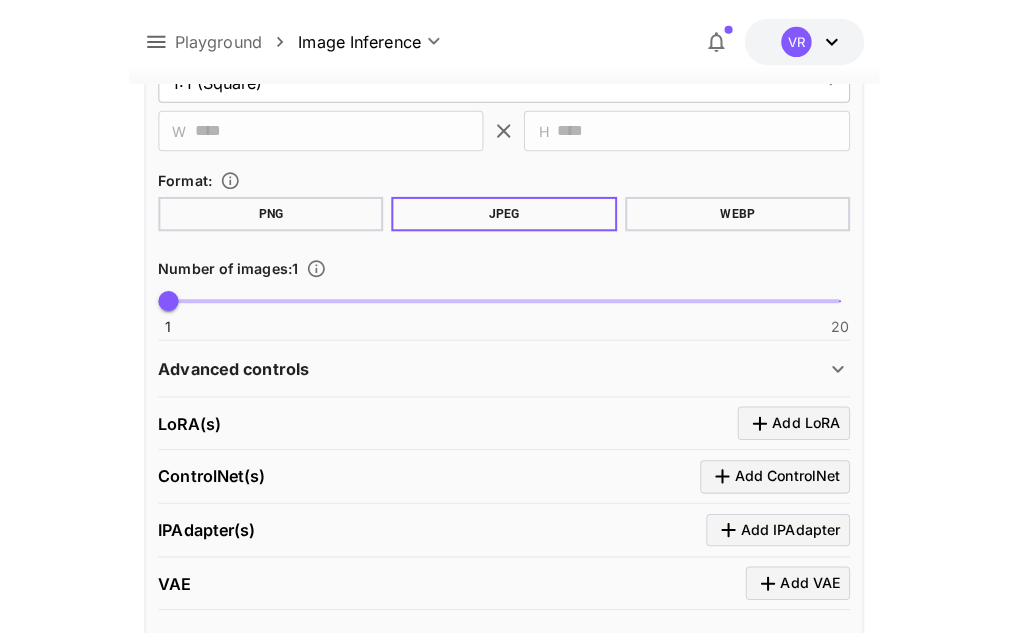 scroll, scrollTop: 158, scrollLeft: 0, axis: vertical 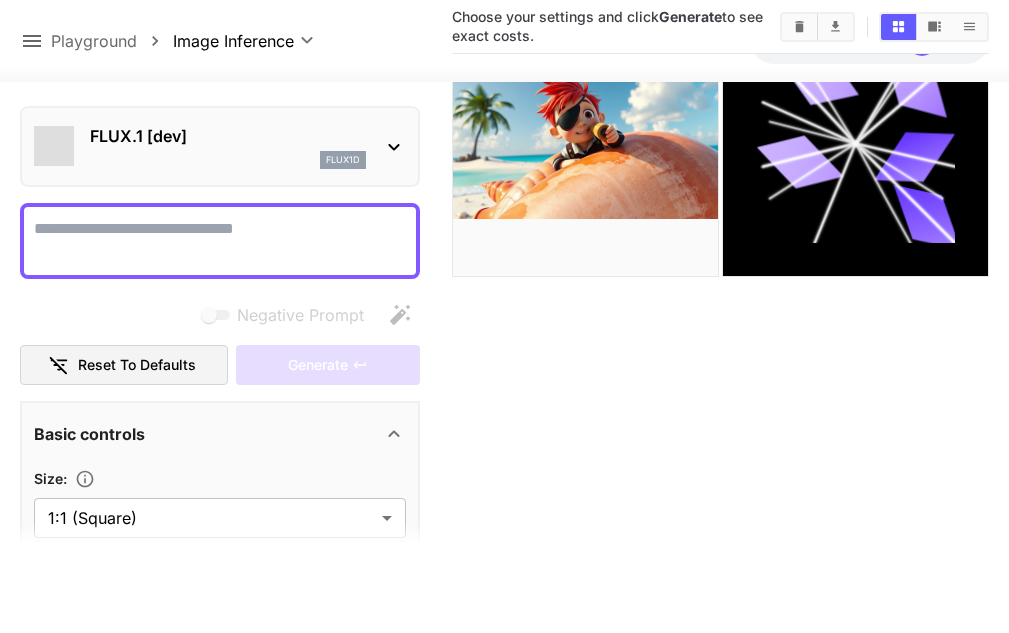 click on "flux1d" at bounding box center (228, 160) 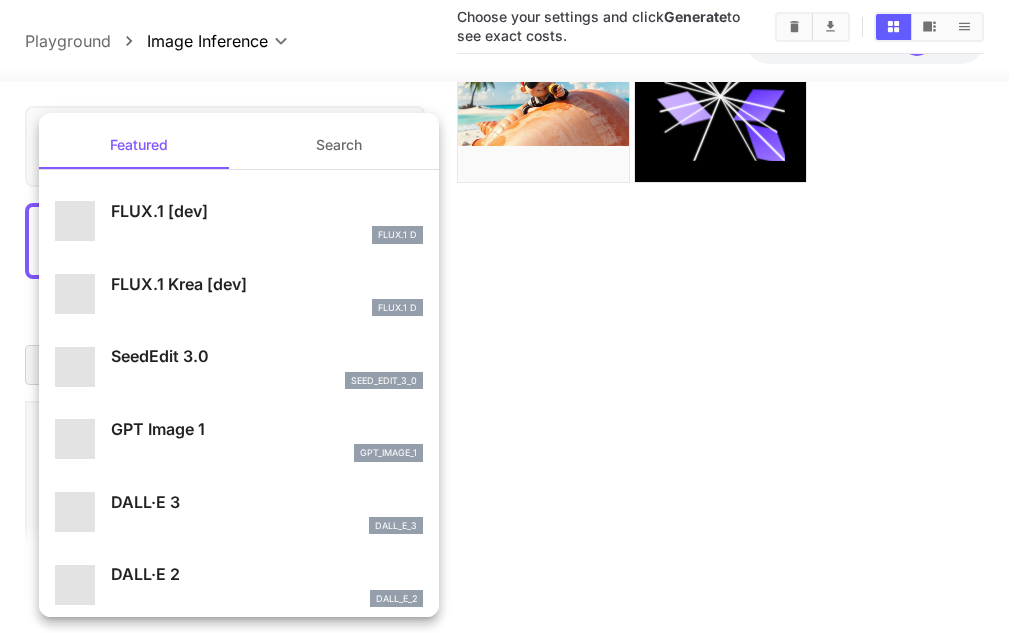 click at bounding box center (512, 316) 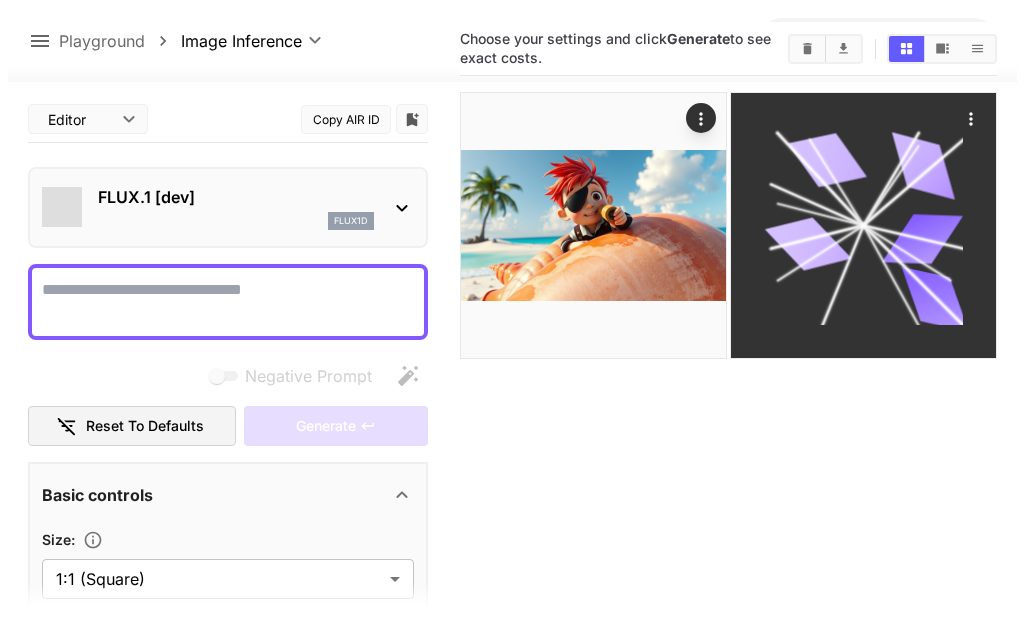 scroll, scrollTop: 0, scrollLeft: 0, axis: both 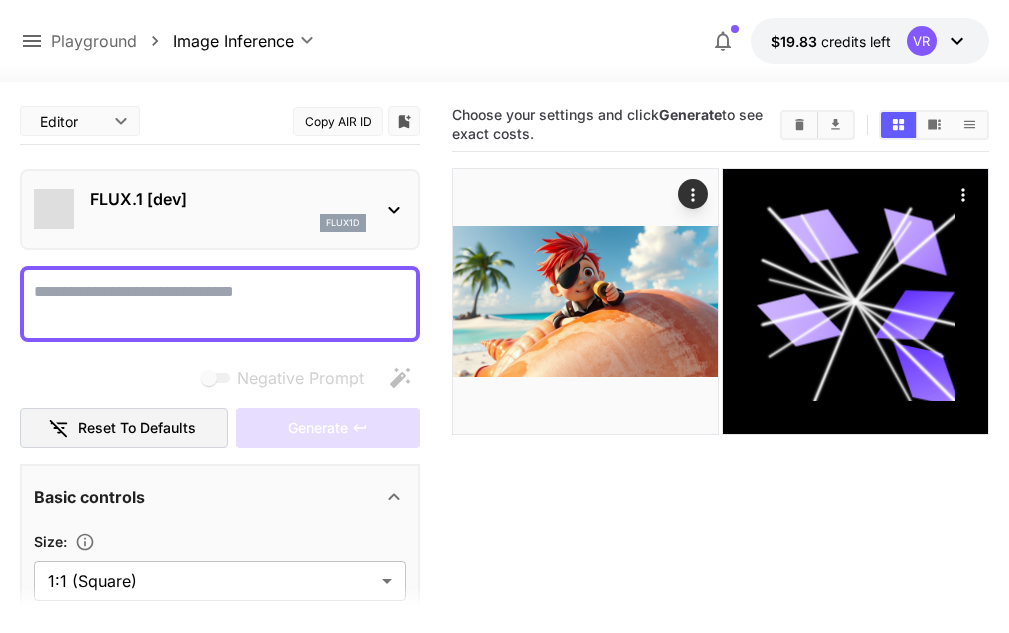 click on "FLUX.1 [dev]" at bounding box center [228, 199] 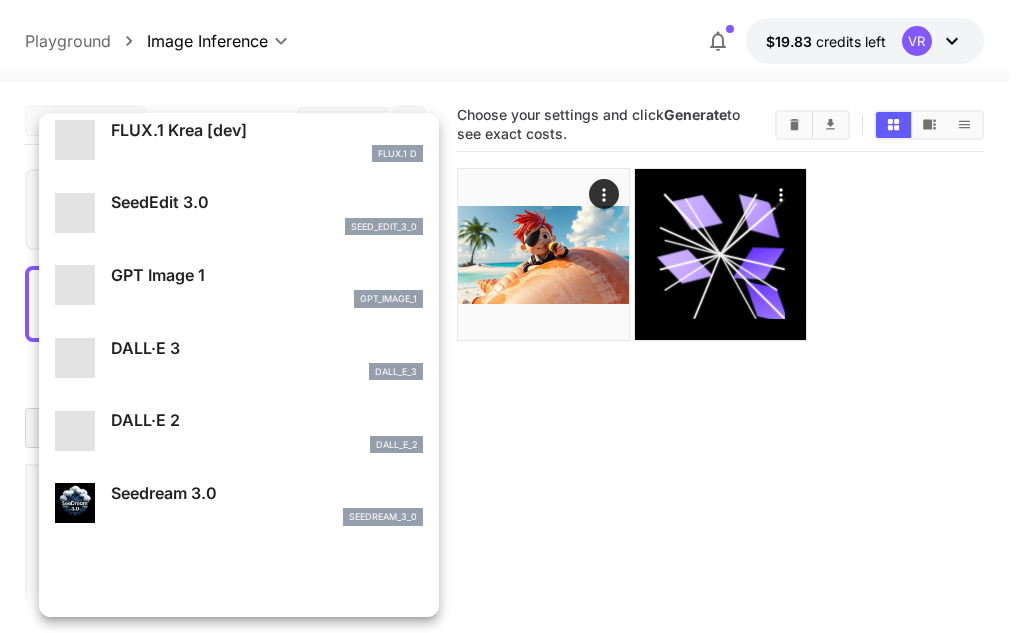 scroll, scrollTop: 0, scrollLeft: 0, axis: both 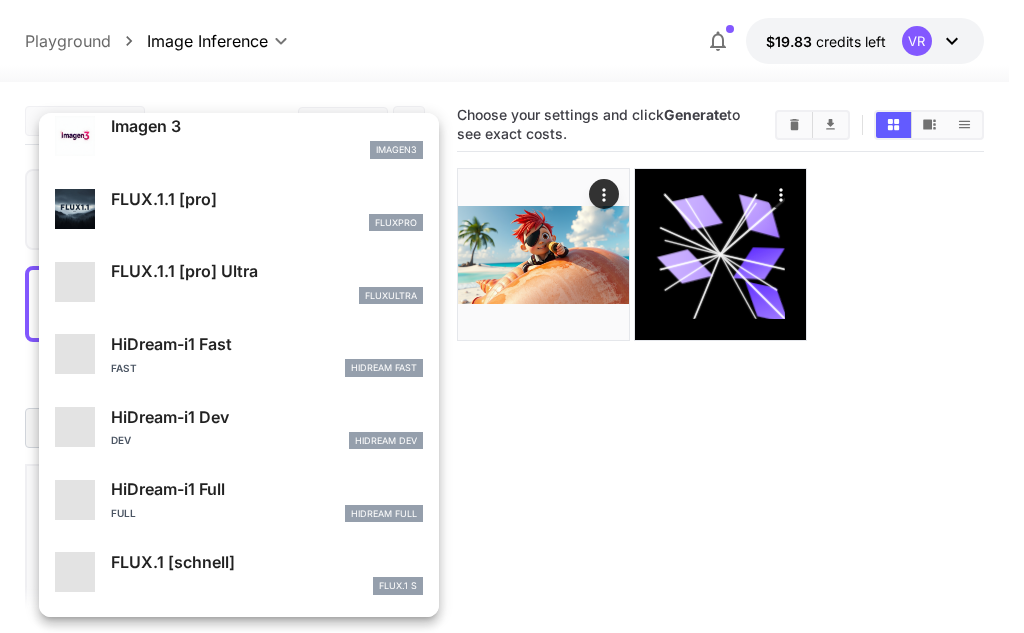 click on "FLUX.1 [schnell]" at bounding box center [267, 562] 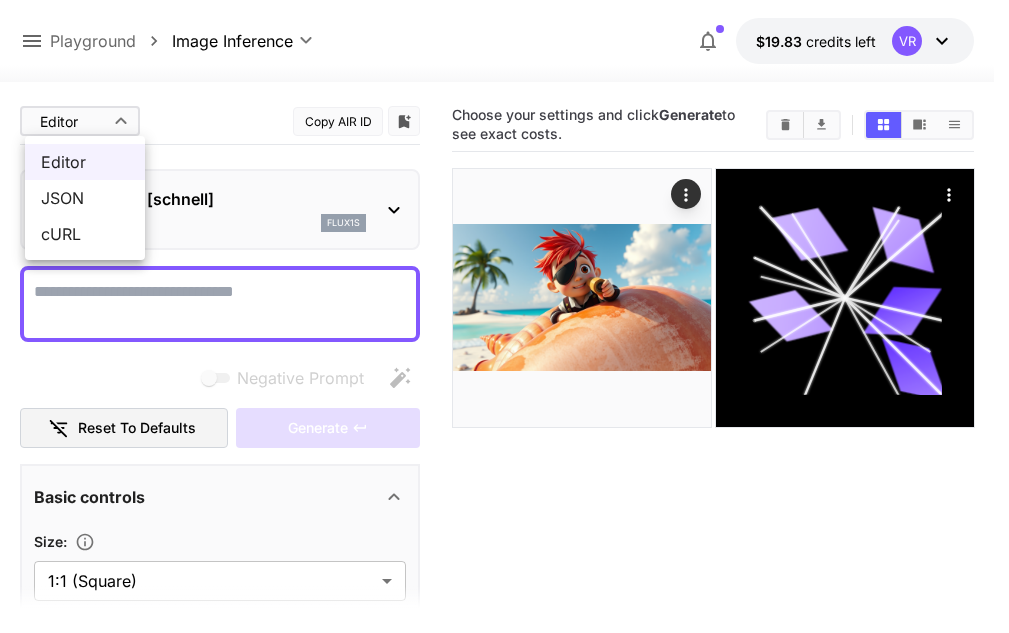 click on "**********" at bounding box center (504, 395) 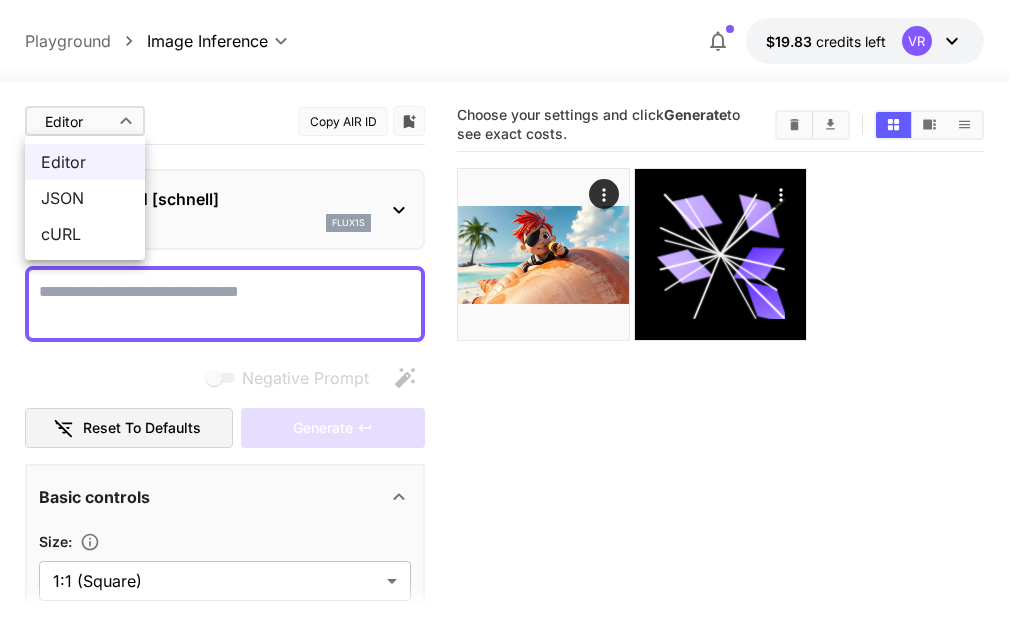 click on "JSON" at bounding box center (85, 198) 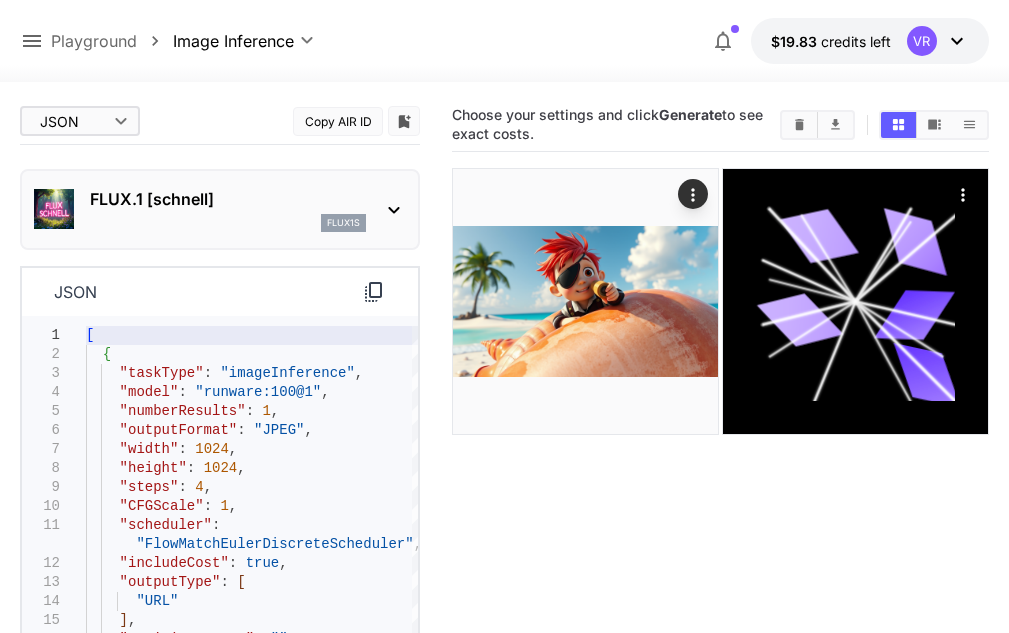 click on "Choose your settings and click  Generate  to see exact costs." at bounding box center [720, 414] 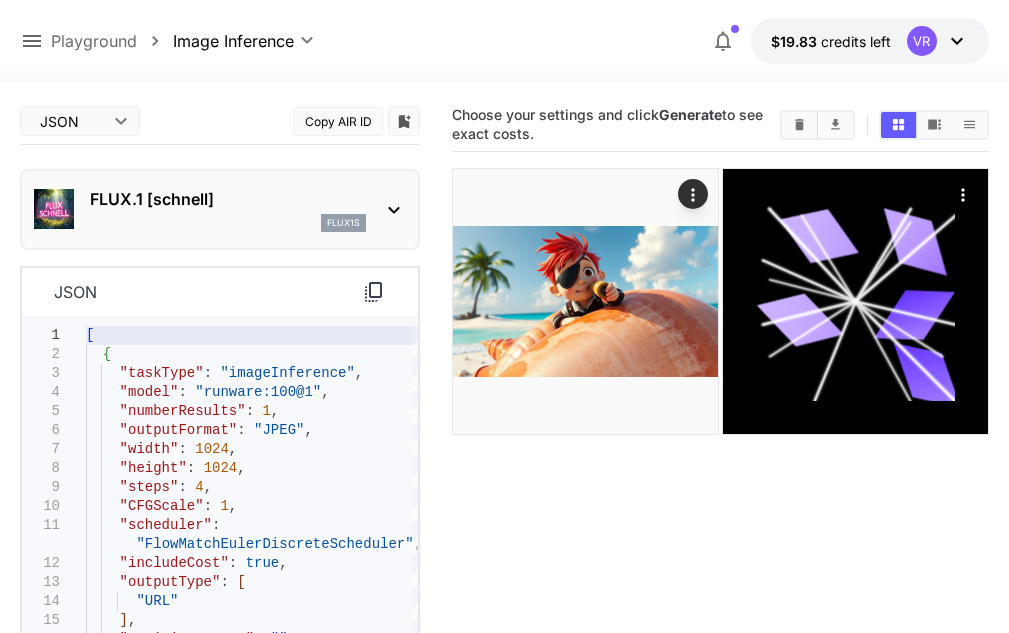 click on "**********" at bounding box center [504, 436] 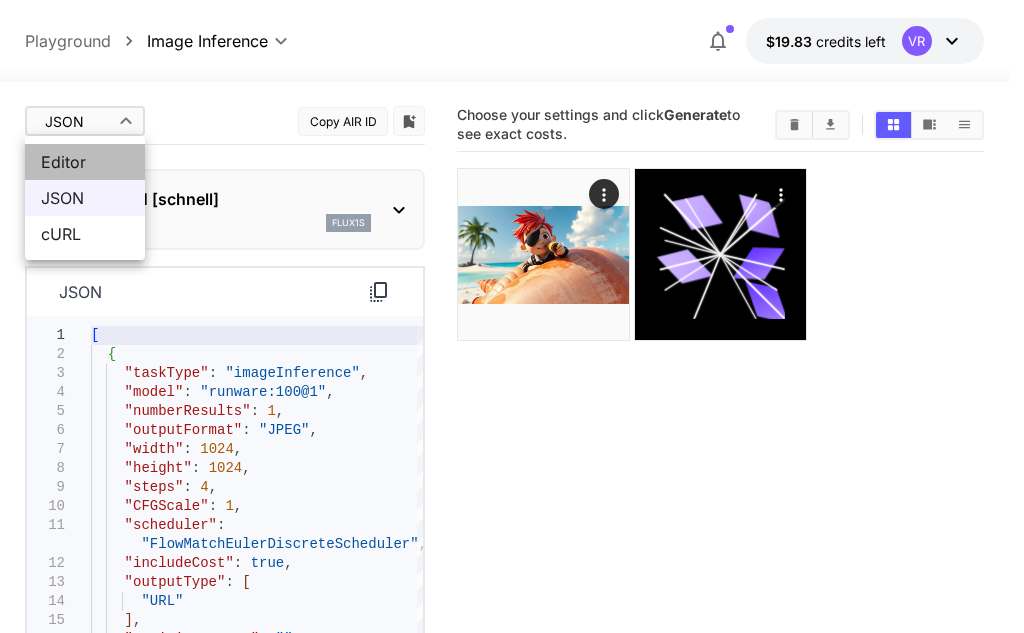 click on "Editor" at bounding box center [85, 162] 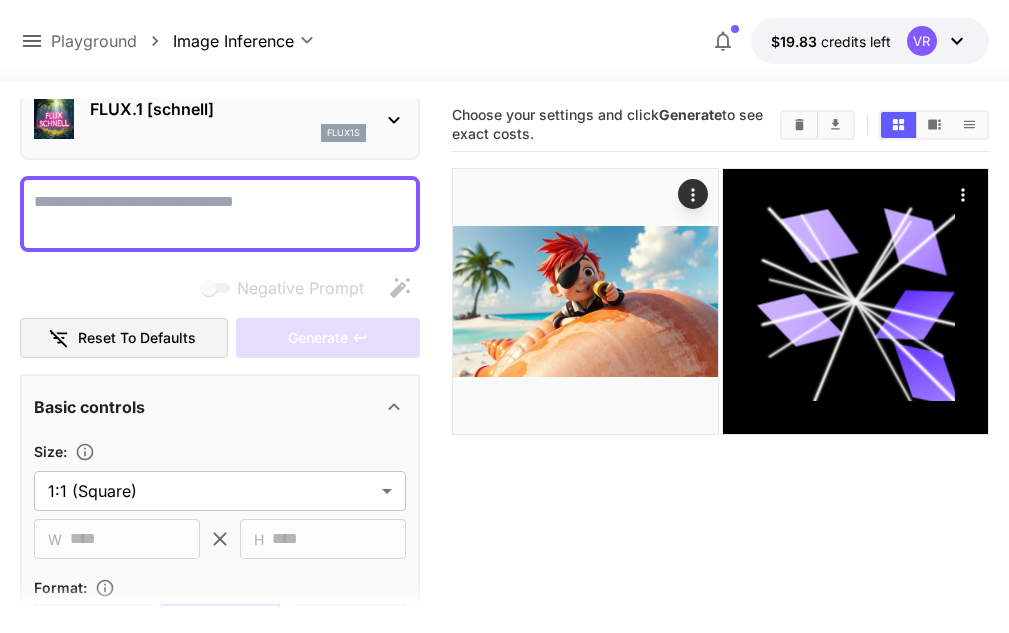 scroll, scrollTop: 200, scrollLeft: 0, axis: vertical 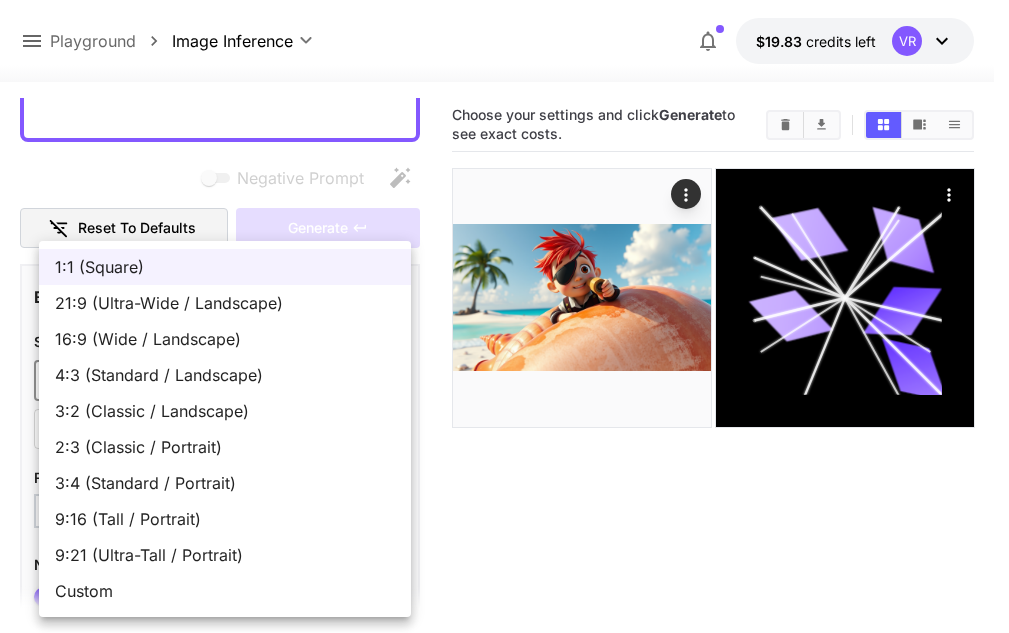 click on "**********" at bounding box center (504, 395) 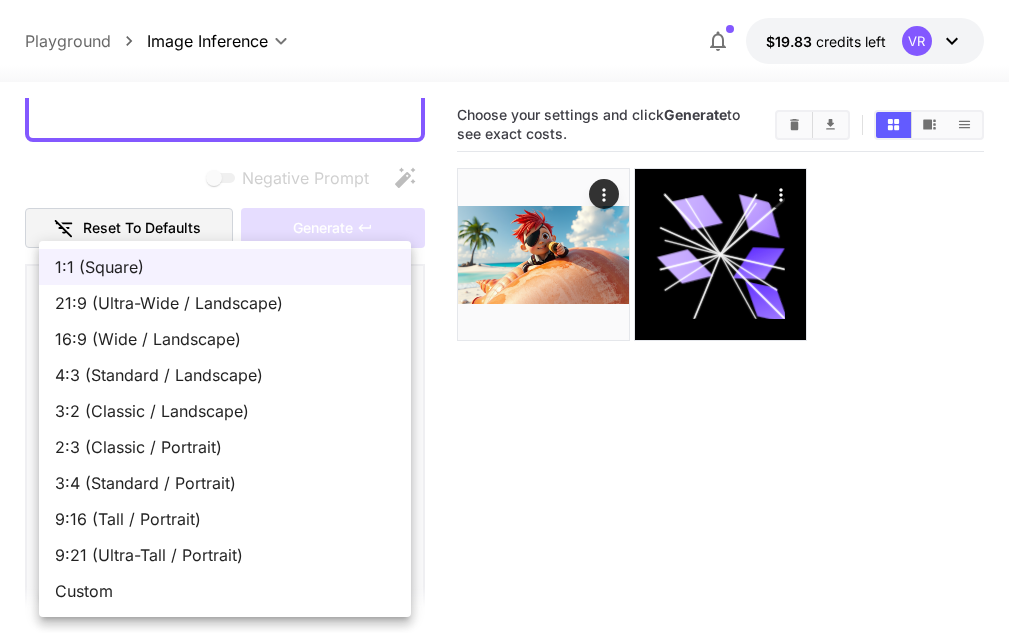 click on "16:9 (Wide / Landscape)" at bounding box center [225, 339] 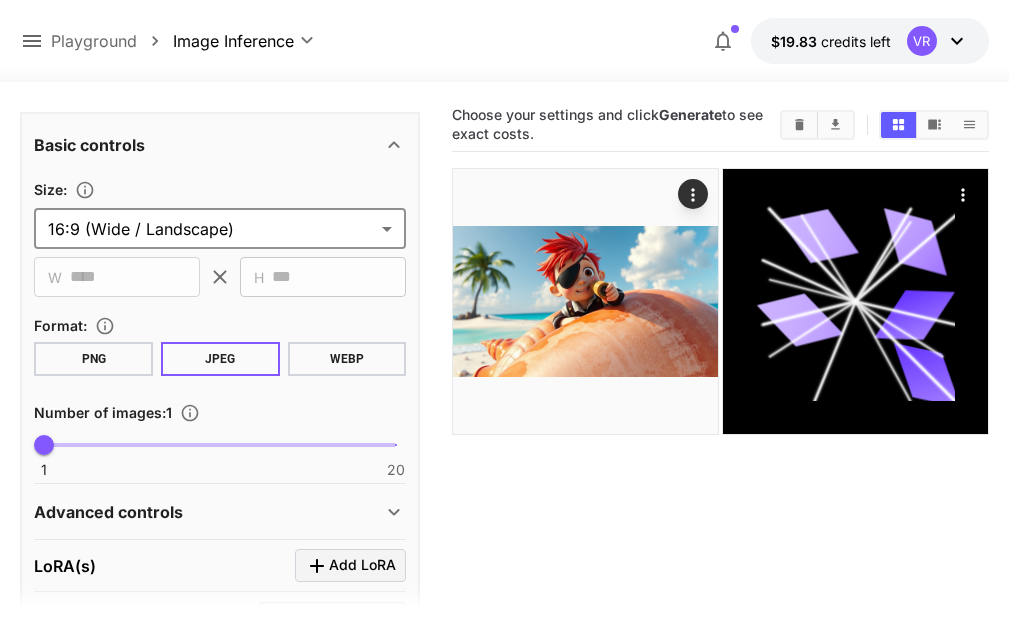 scroll, scrollTop: 400, scrollLeft: 0, axis: vertical 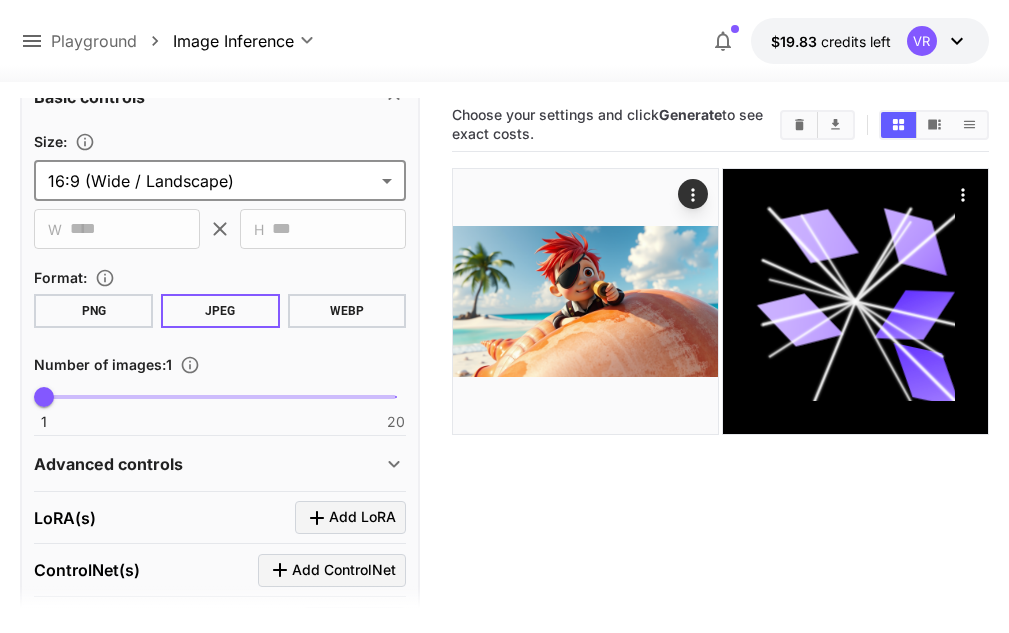 click on "PNG" at bounding box center [93, 311] 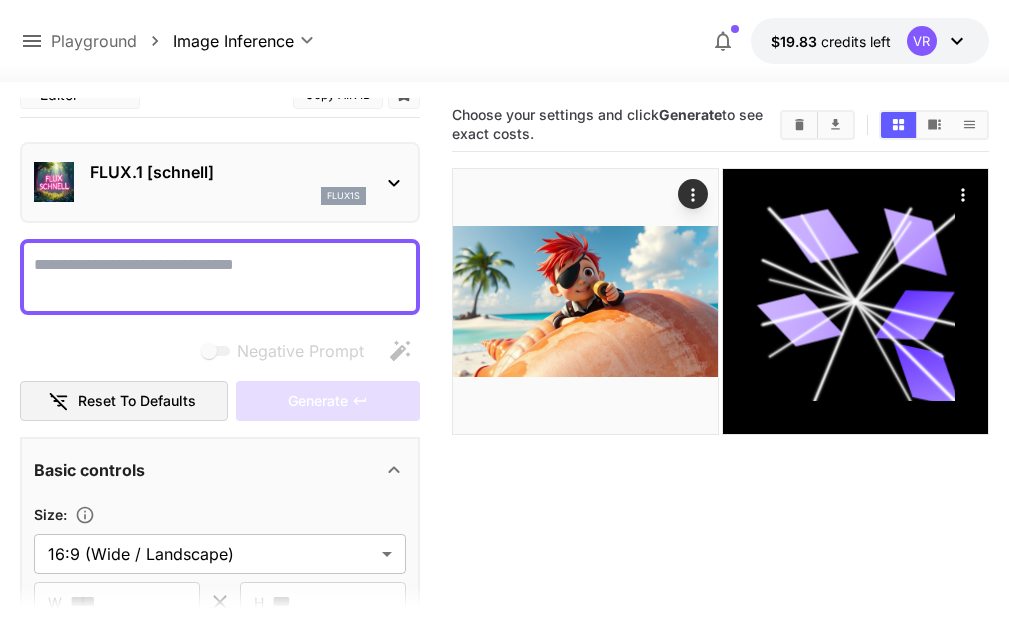 scroll, scrollTop: 0, scrollLeft: 0, axis: both 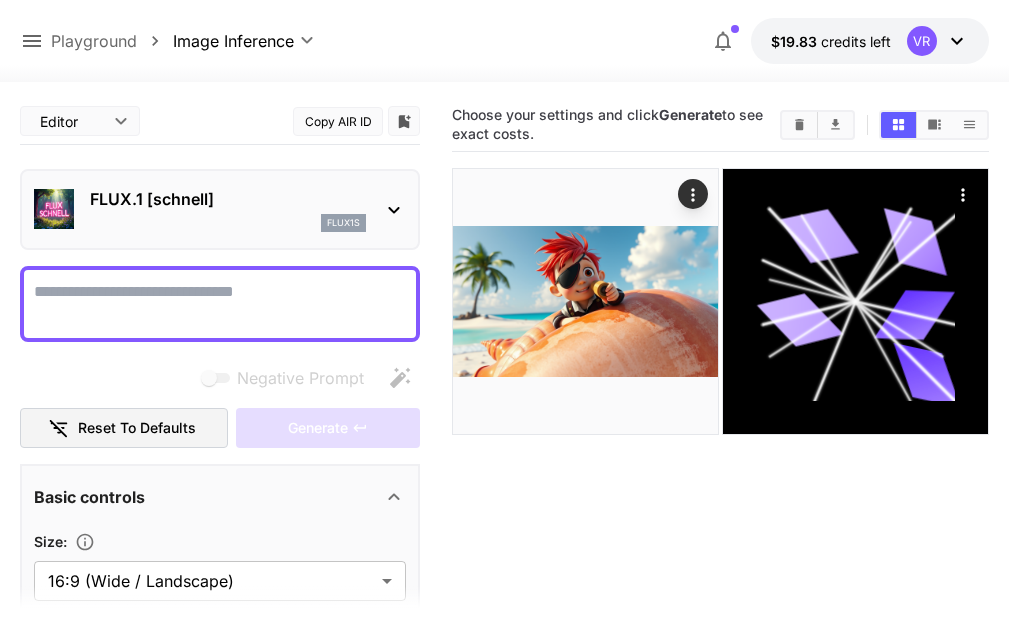 click on "**********" at bounding box center [504, 395] 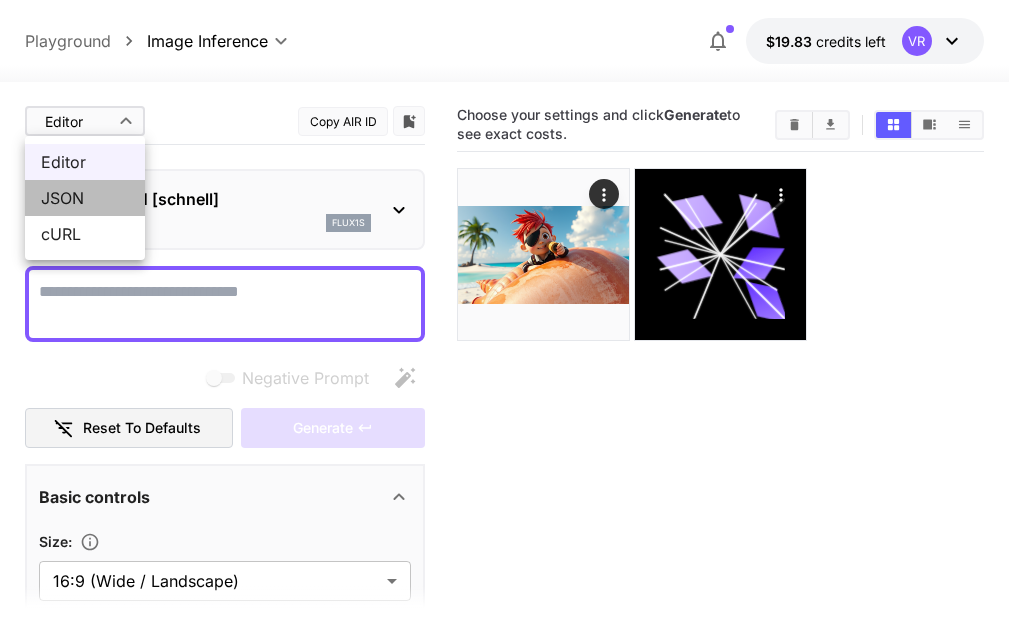 click on "JSON" at bounding box center [85, 198] 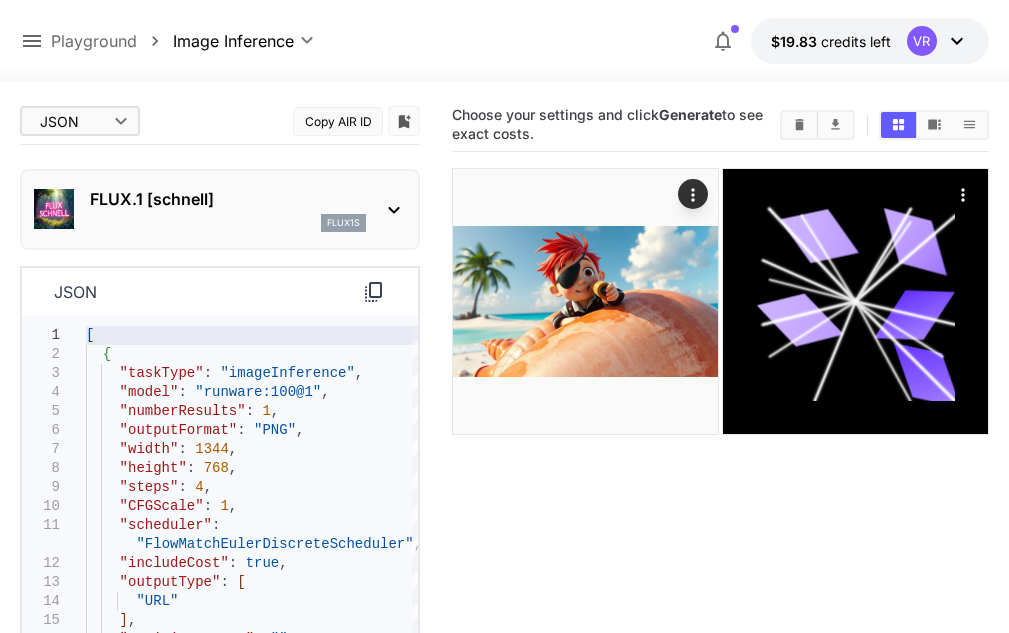 click 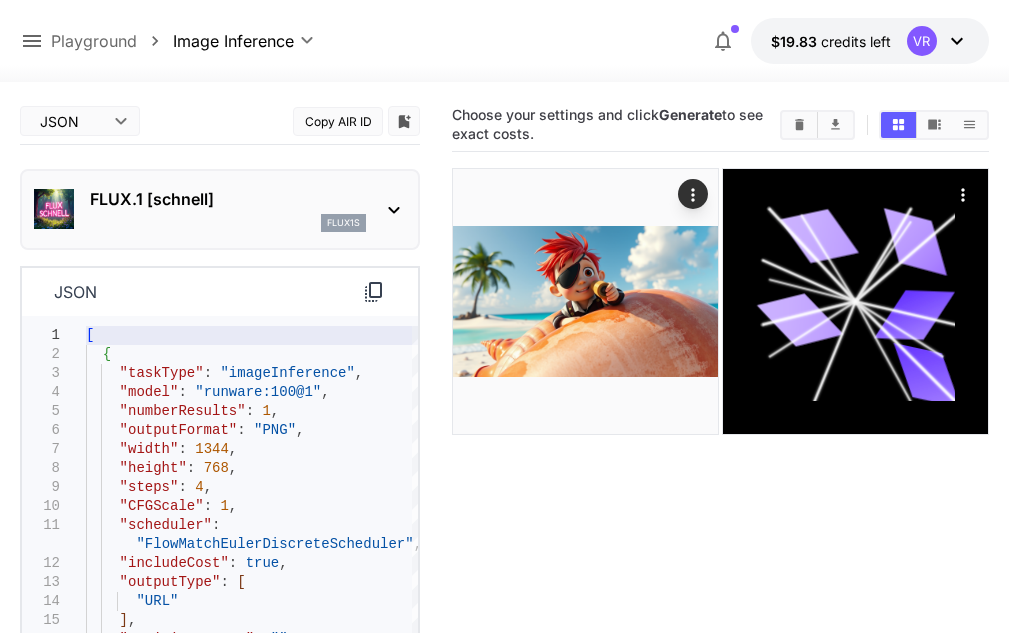 click on "Choose your settings and click  Generate  to see exact costs." at bounding box center (720, 414) 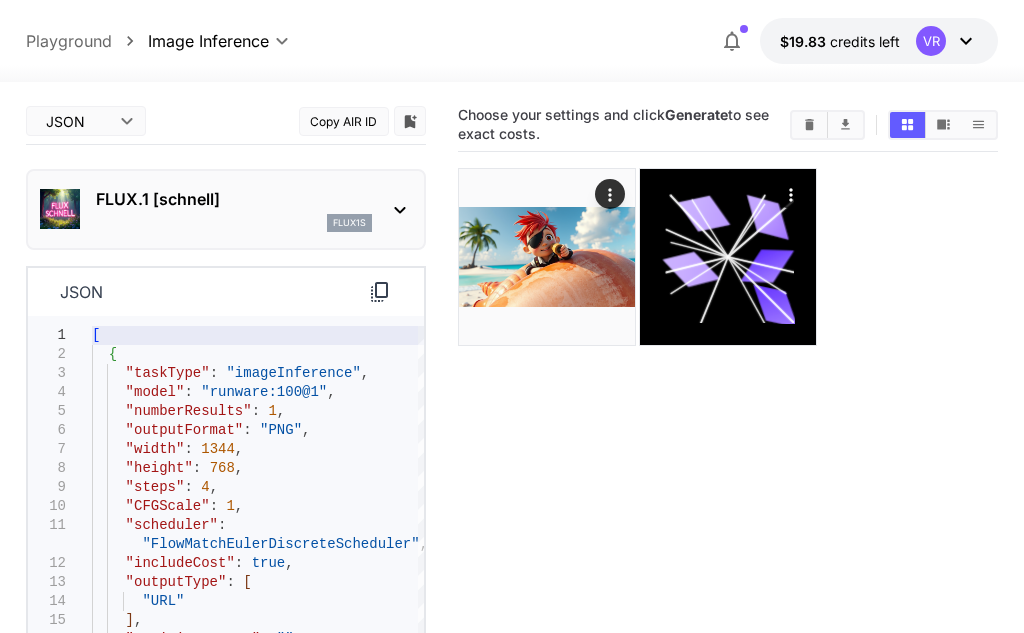 click on "**********" at bounding box center [512, 395] 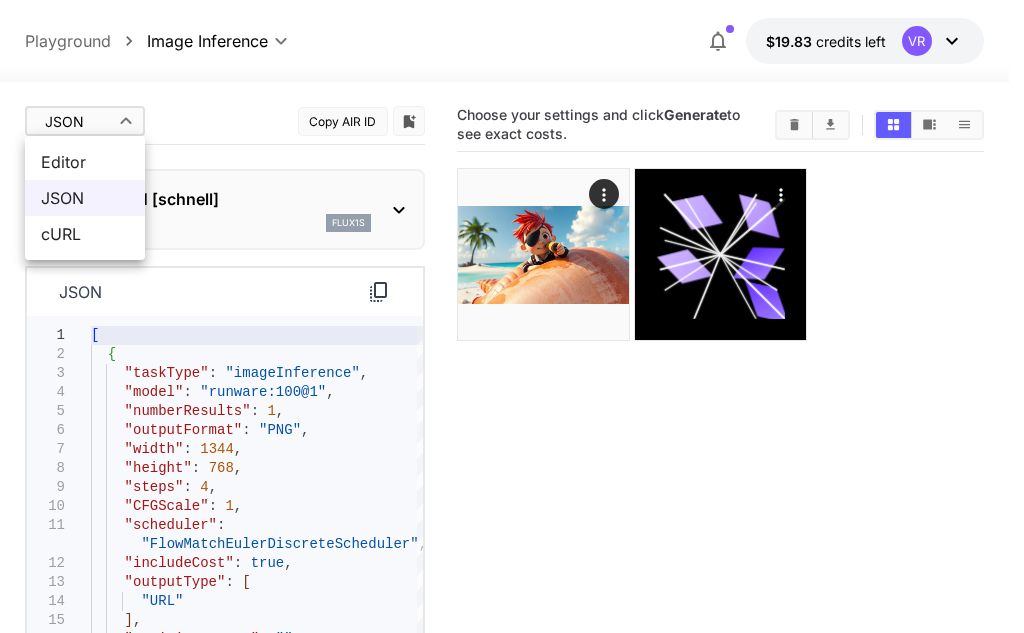 click on "Editor" at bounding box center [85, 162] 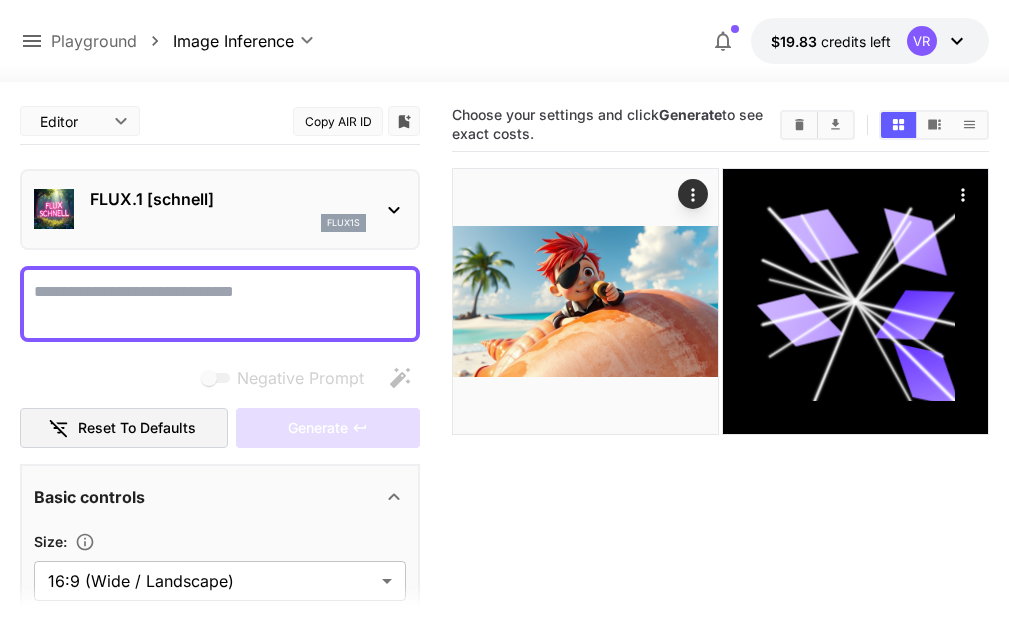click on "Negative Prompt" at bounding box center [220, 304] 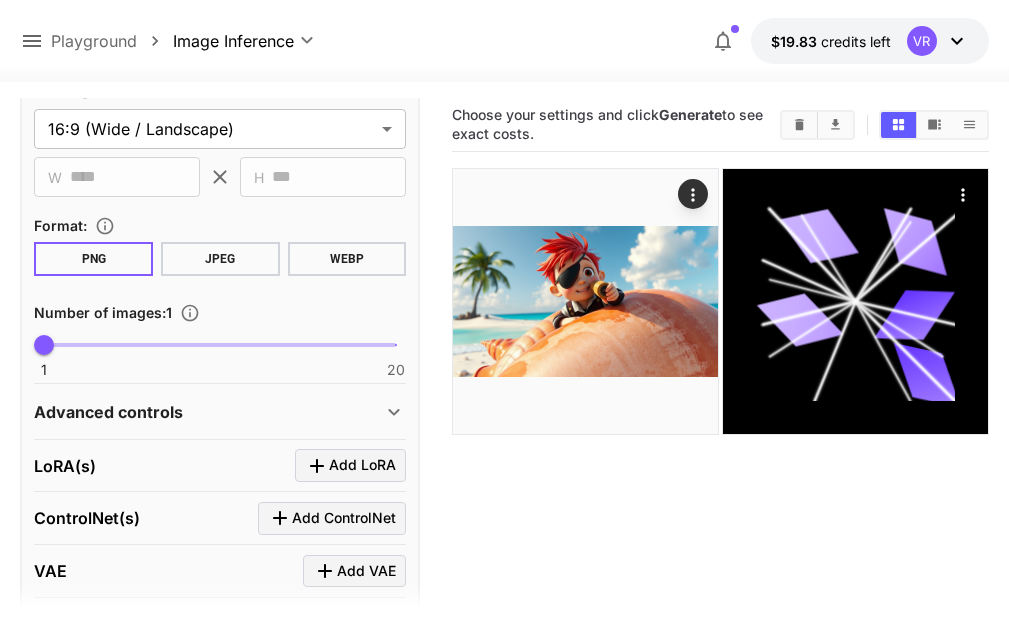 scroll, scrollTop: 276, scrollLeft: 0, axis: vertical 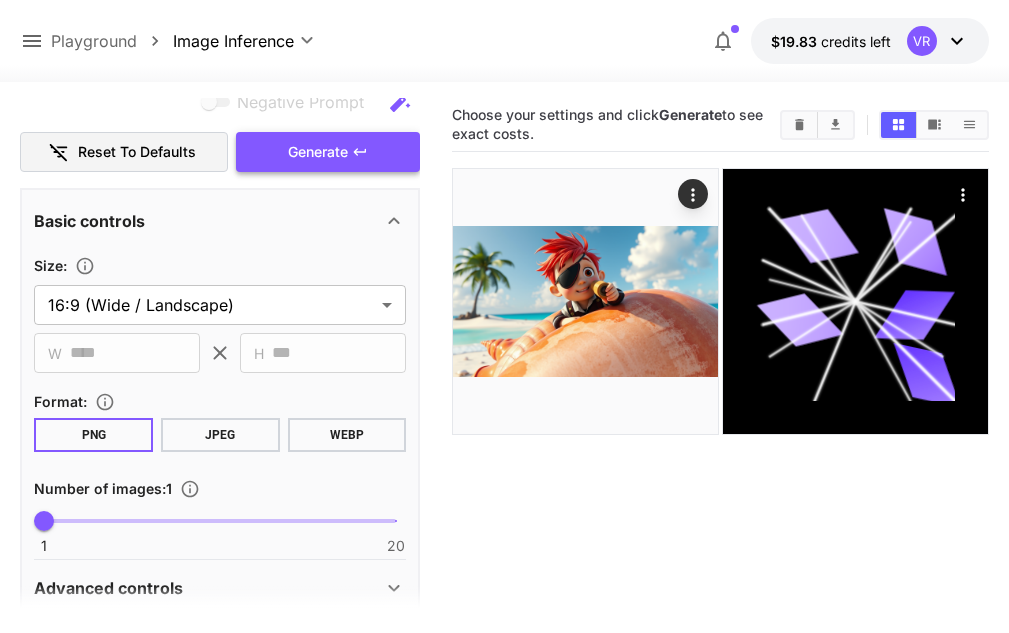 type on "****" 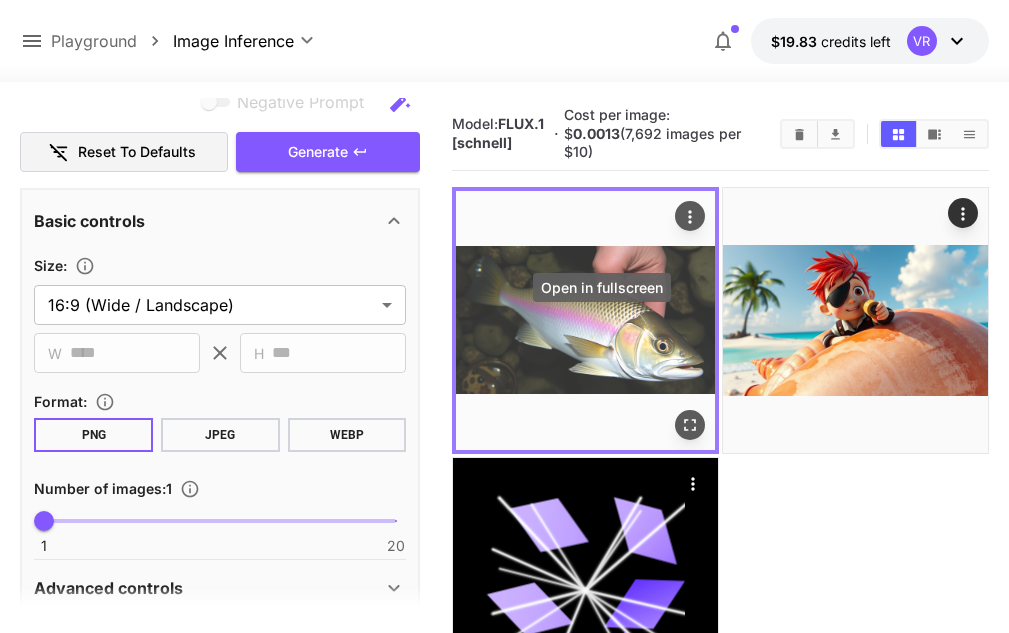 click 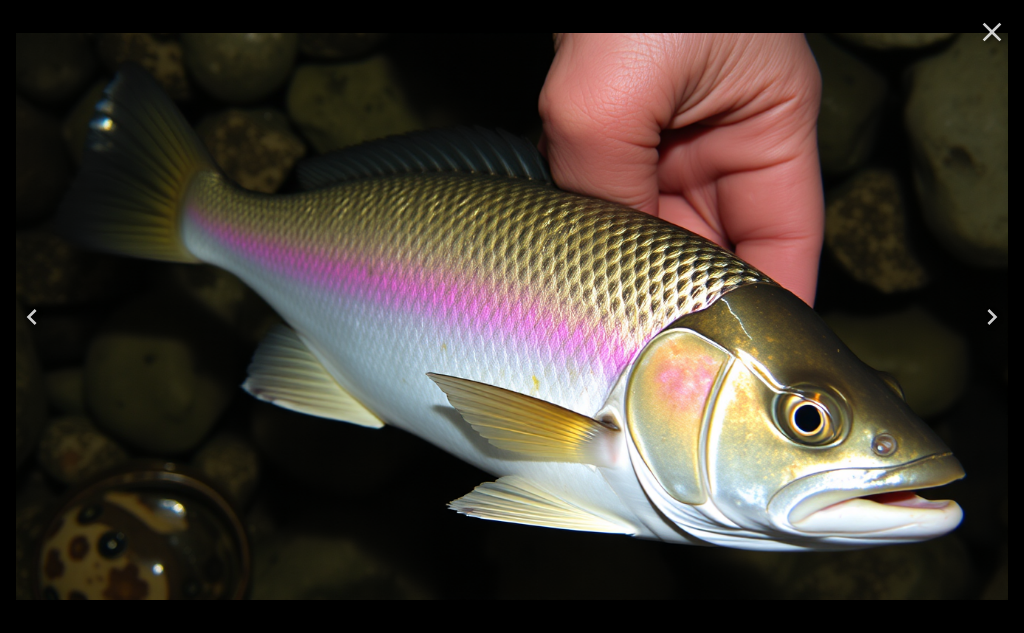 click 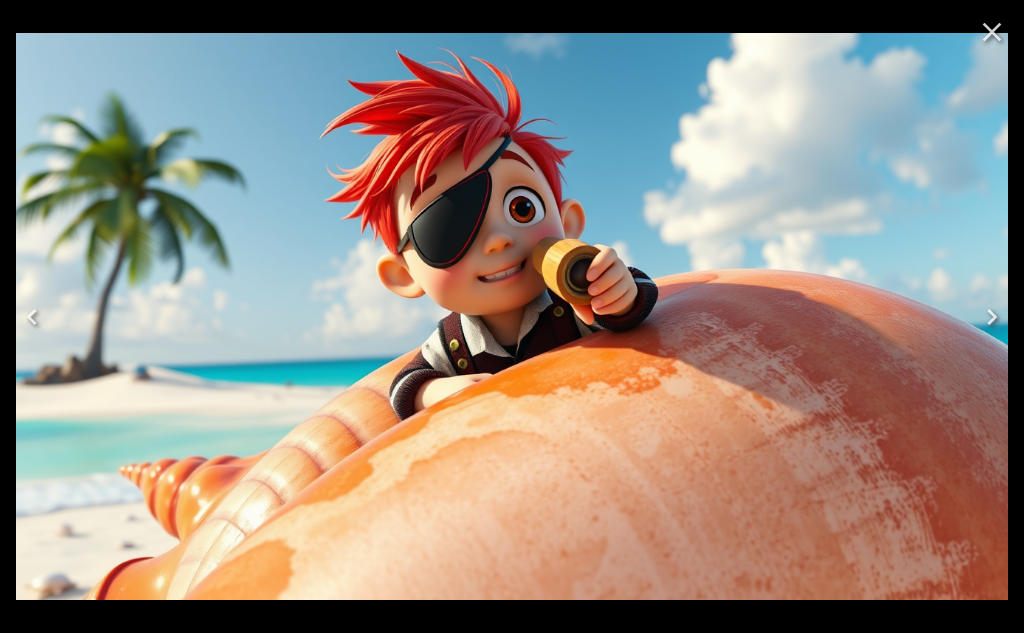 click 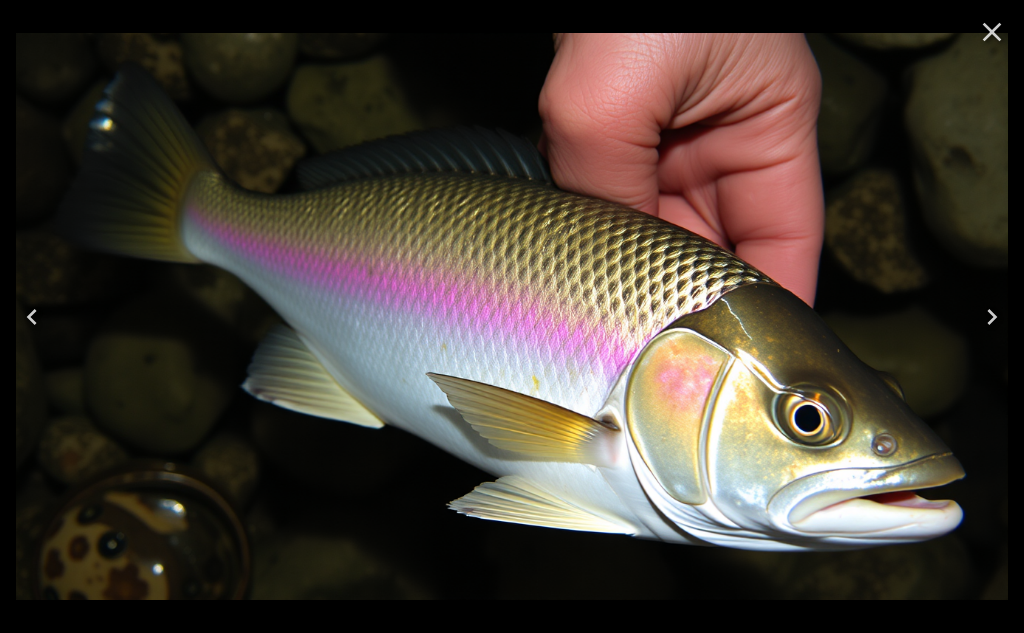 click 